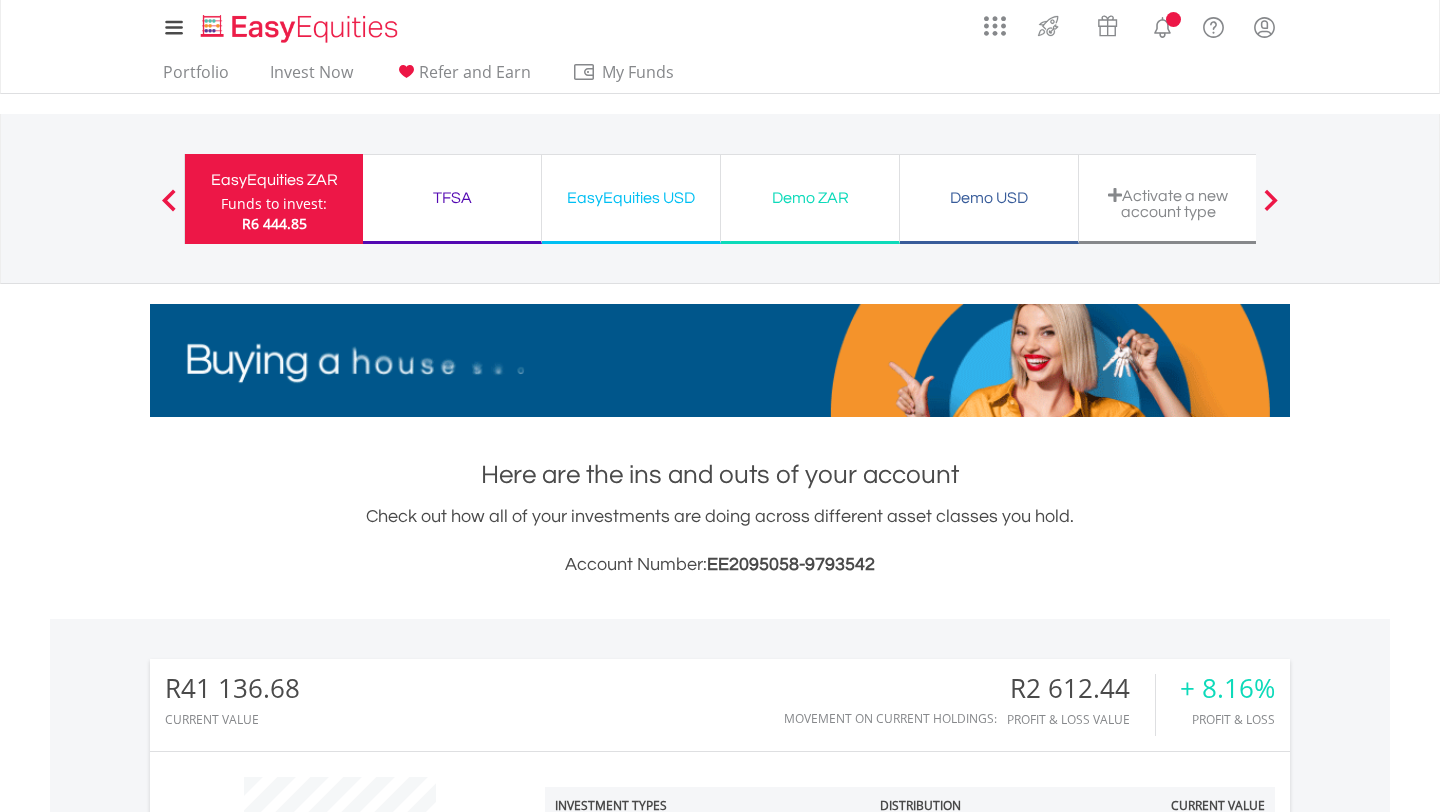 scroll, scrollTop: 0, scrollLeft: 0, axis: both 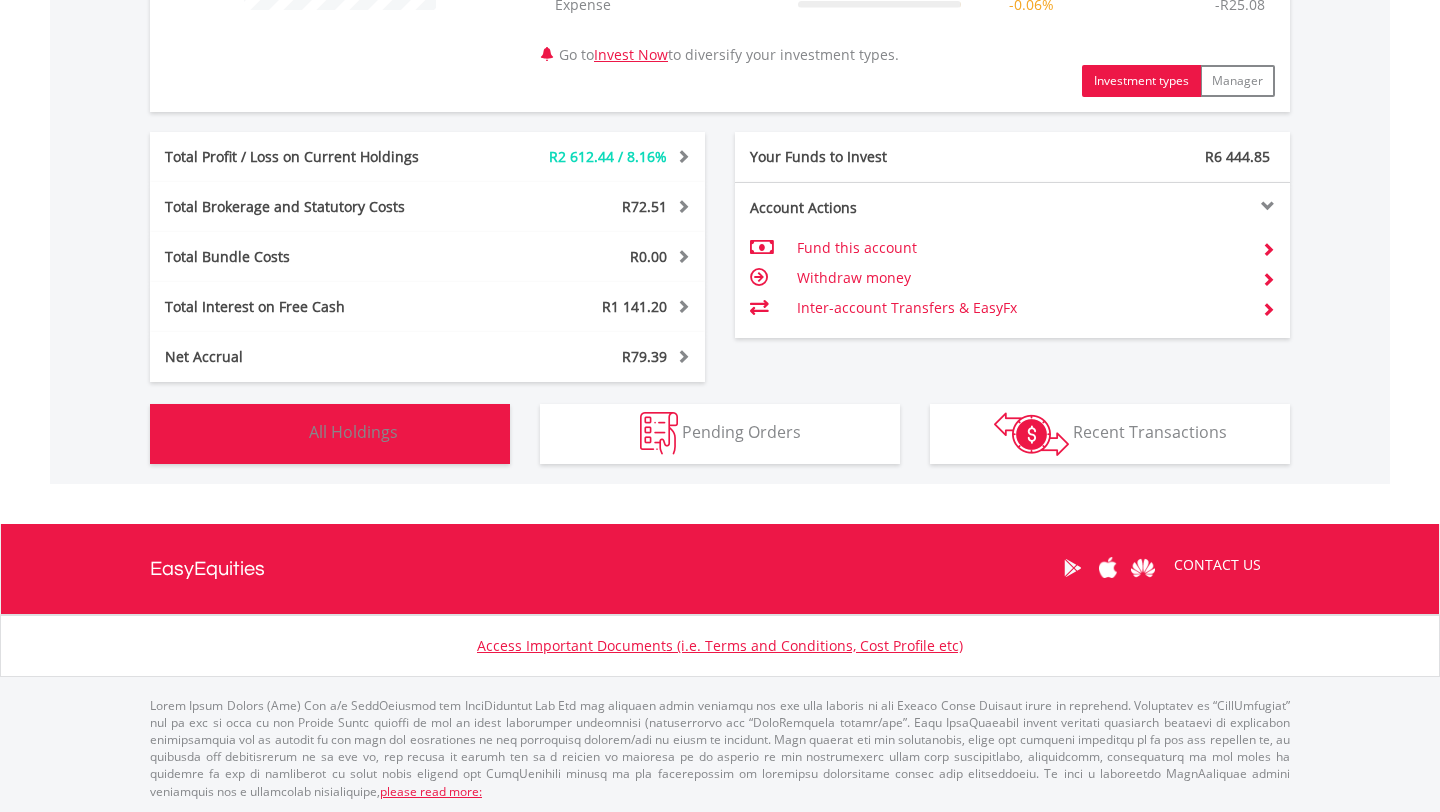click on "Holdings
All Holdings" at bounding box center (330, 434) 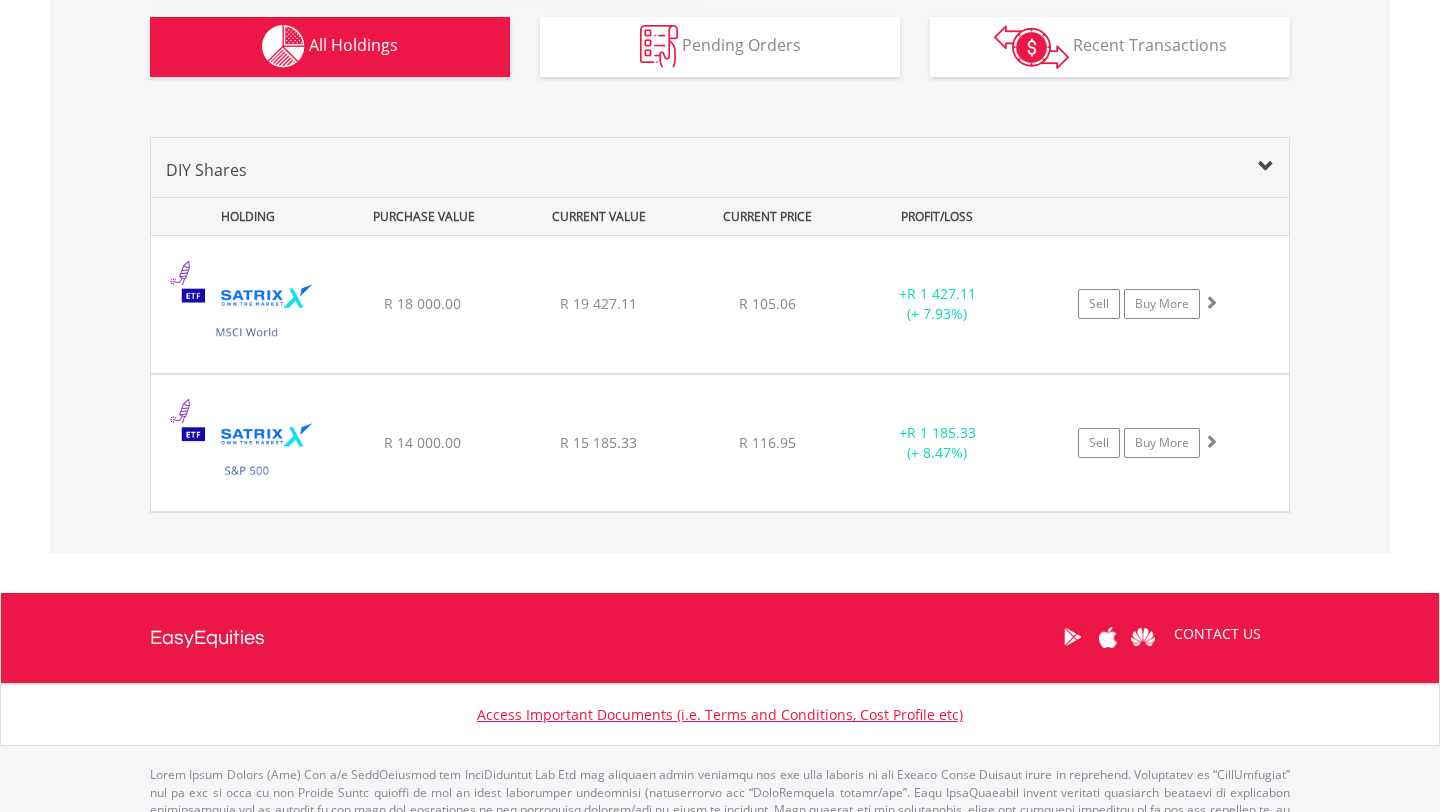 scroll, scrollTop: 1349, scrollLeft: 0, axis: vertical 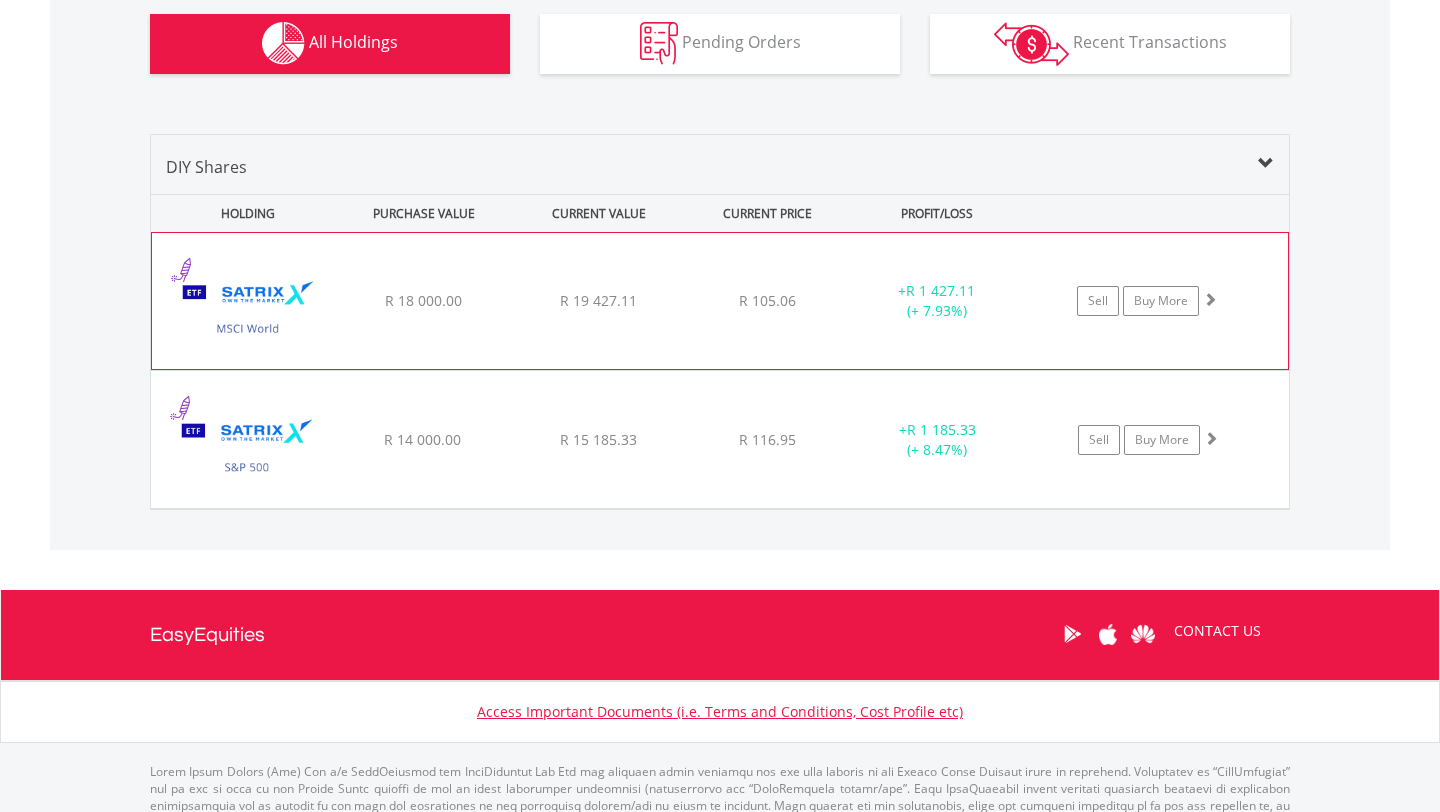 click at bounding box center (1210, 299) 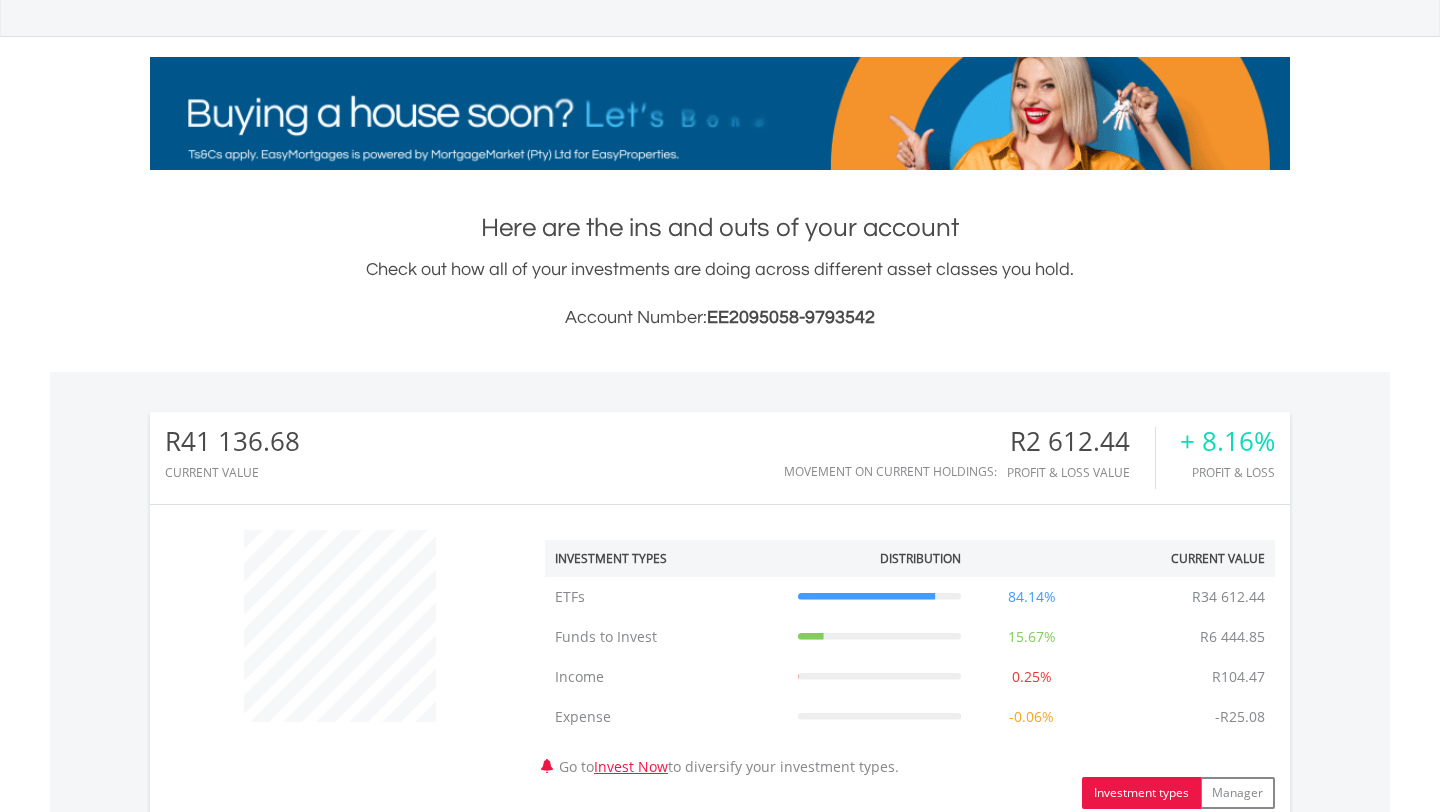 scroll, scrollTop: 0, scrollLeft: 0, axis: both 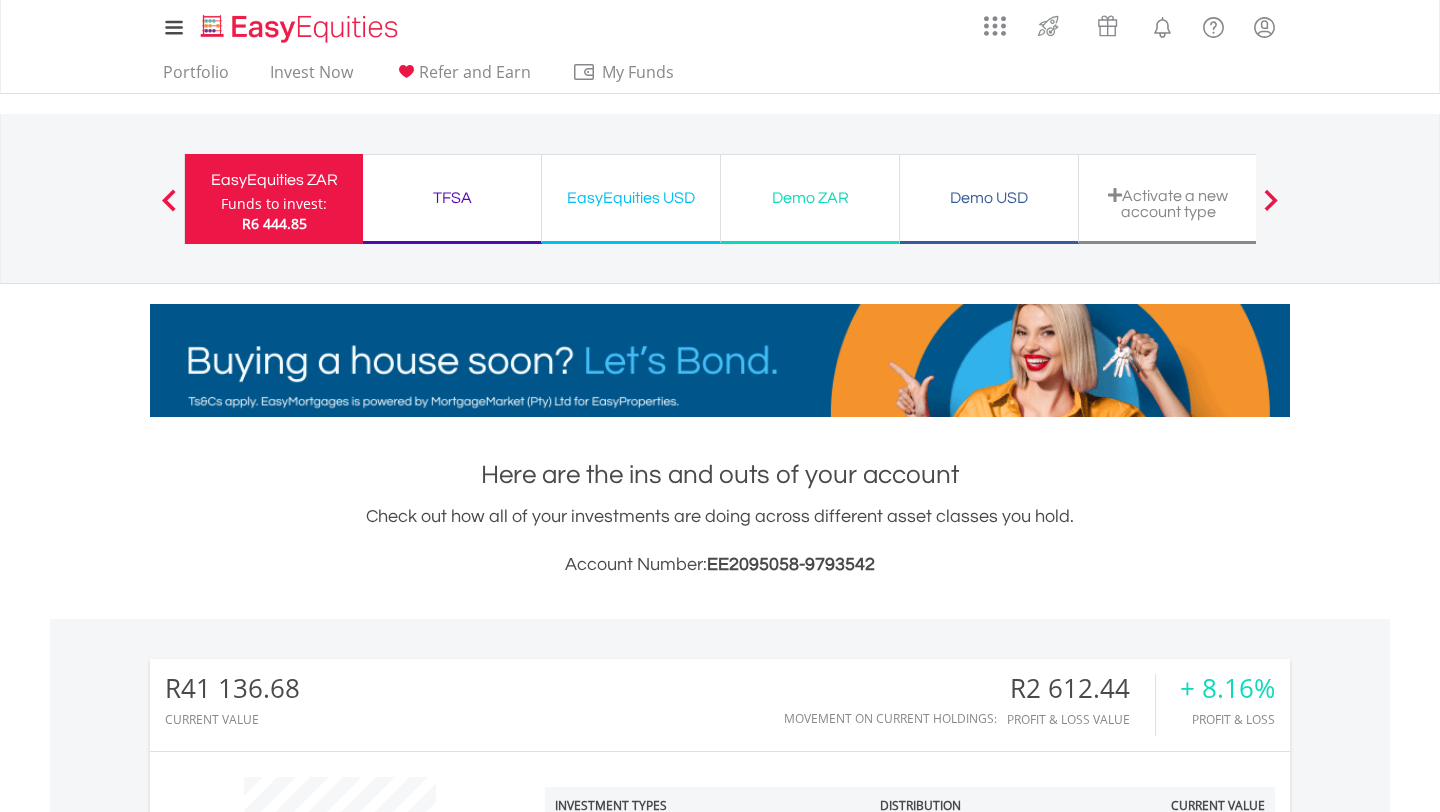 click on "TFSA" at bounding box center (452, 198) 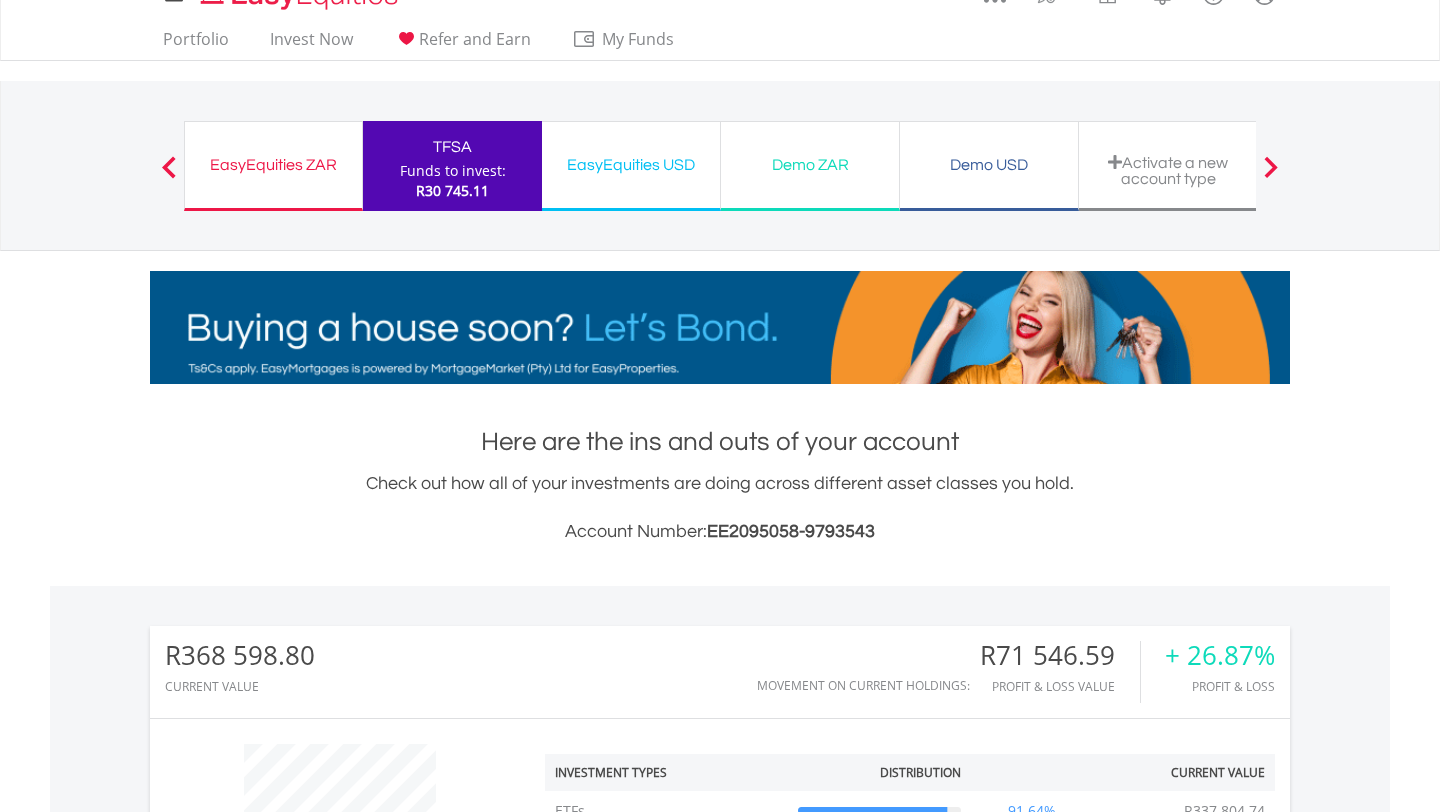 scroll, scrollTop: 149, scrollLeft: 0, axis: vertical 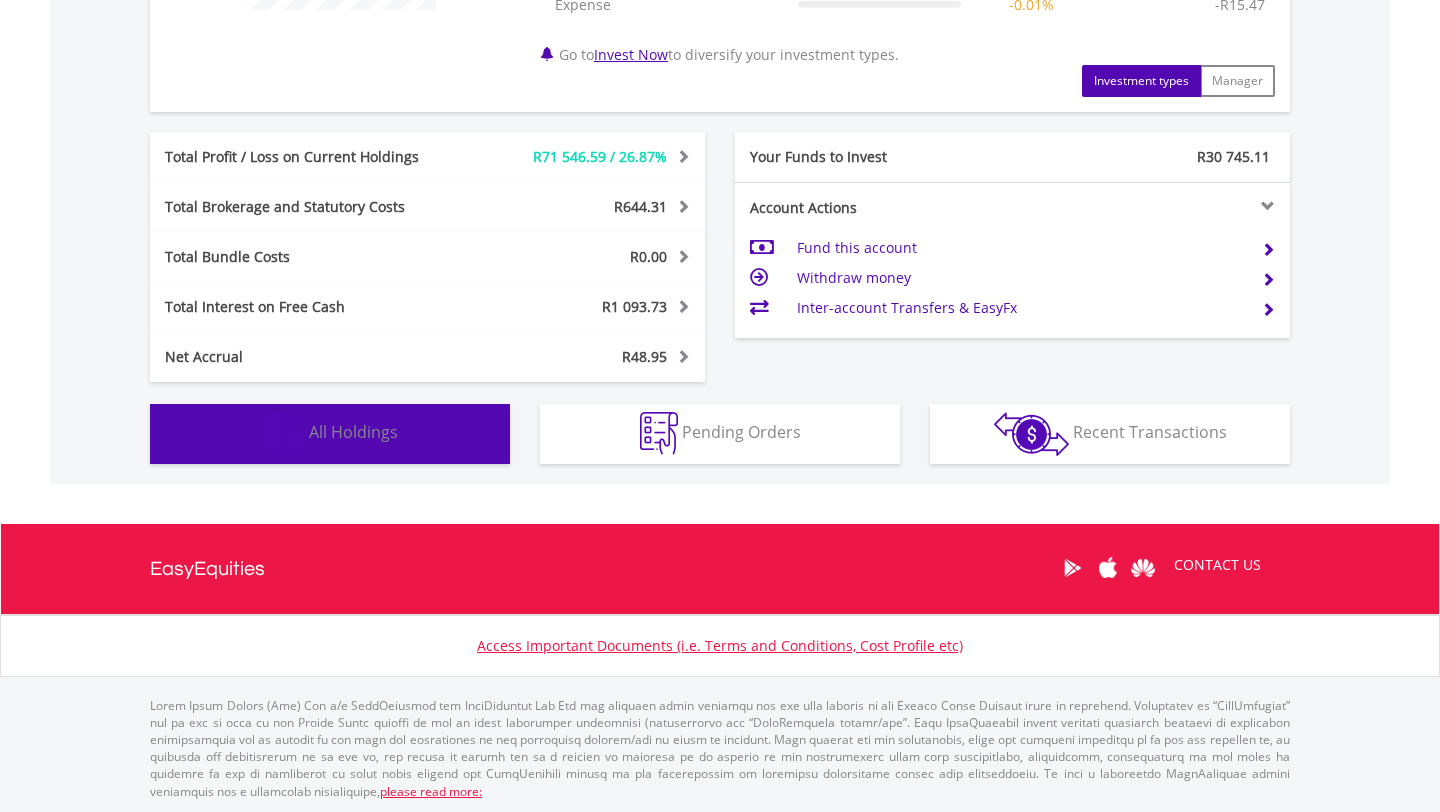 click on "Holdings
All Holdings" at bounding box center [330, 434] 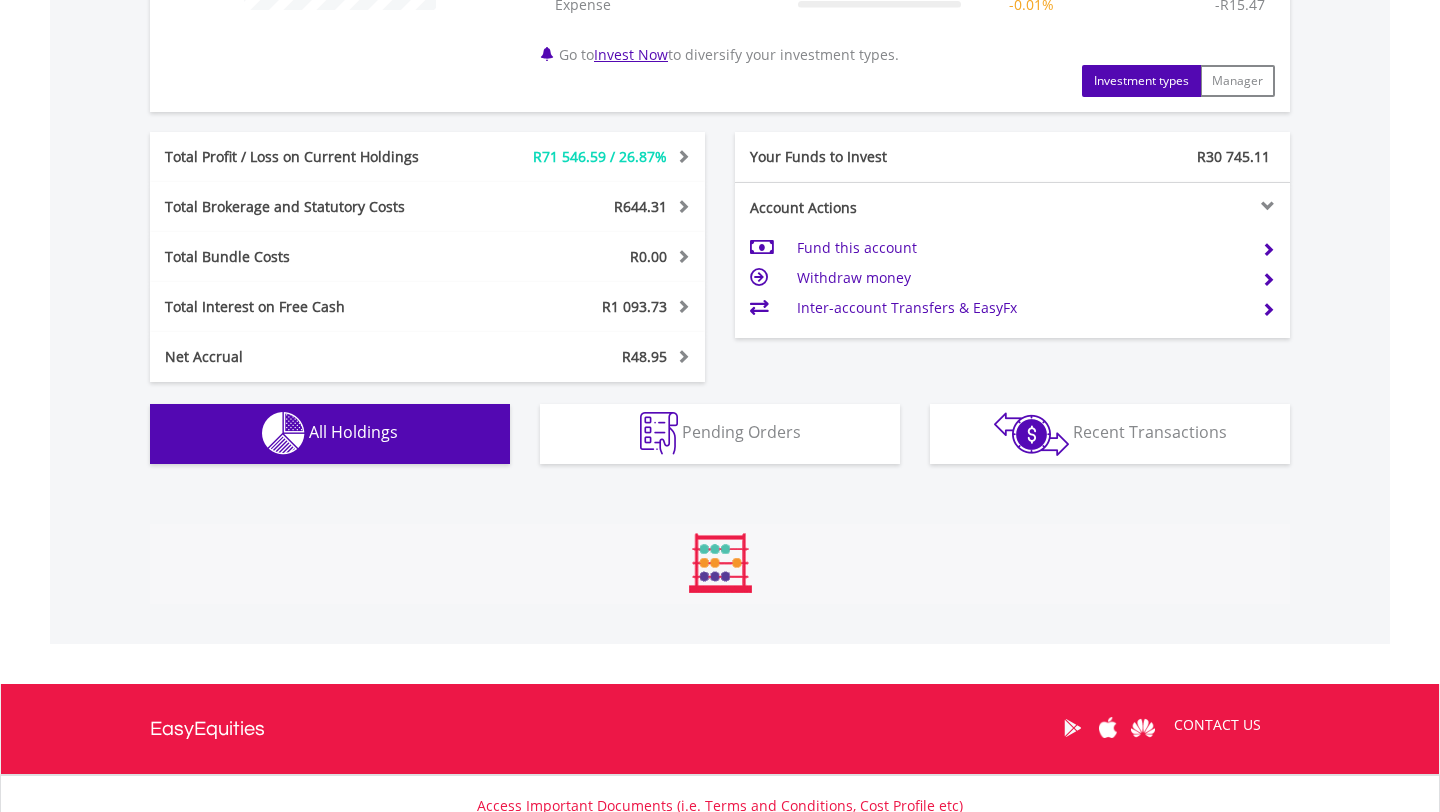scroll, scrollTop: 1482, scrollLeft: 0, axis: vertical 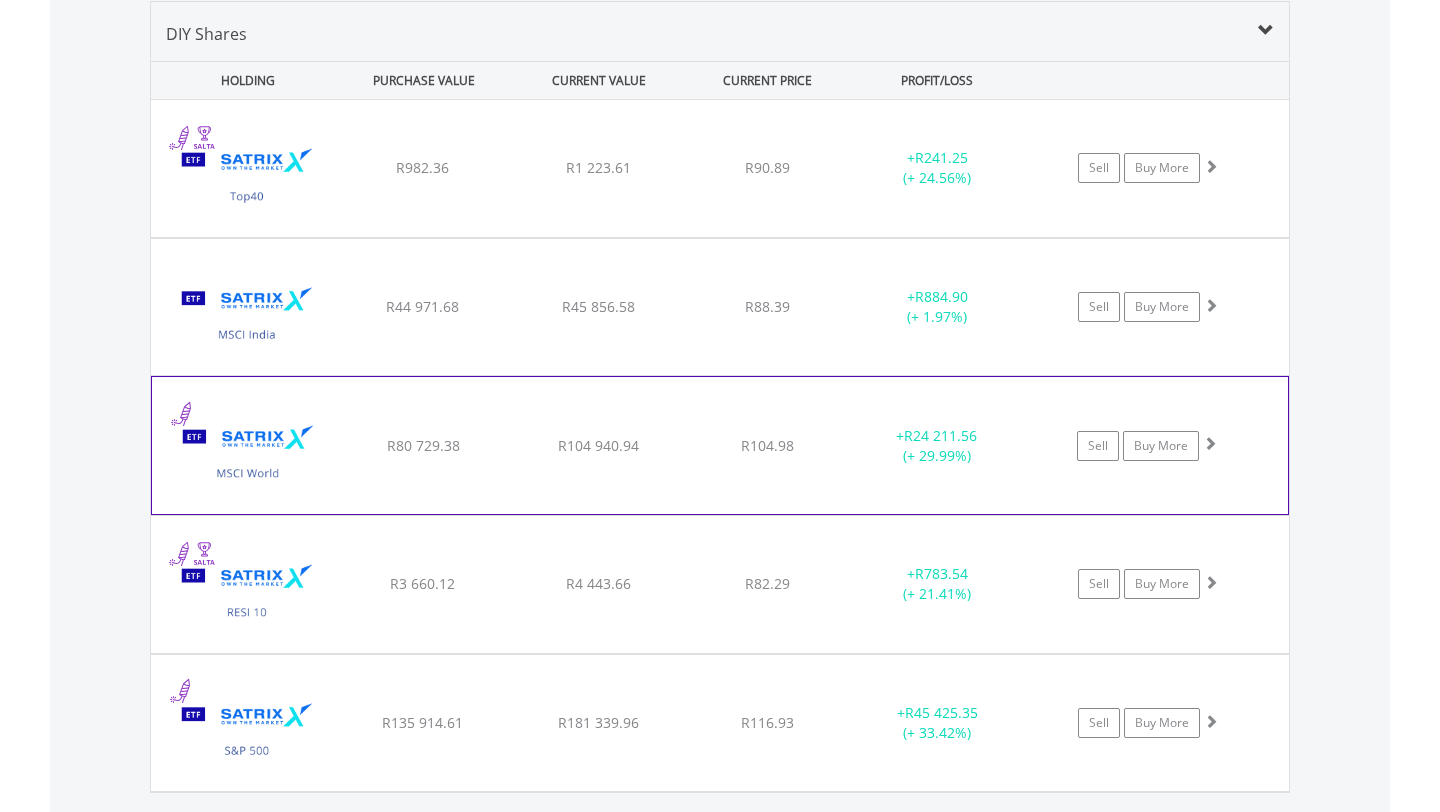 click on "Sell
Buy More" at bounding box center [1158, 168] 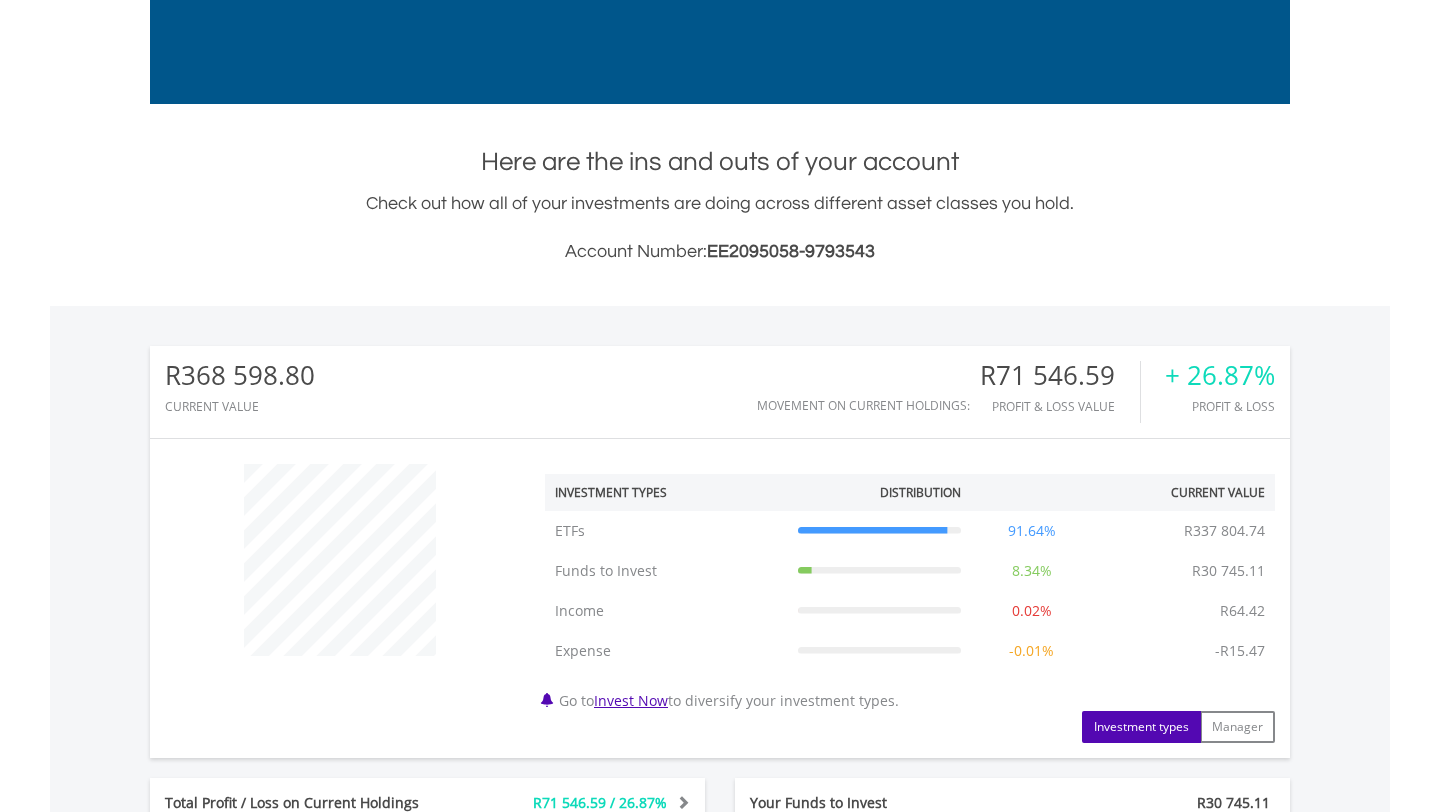 scroll, scrollTop: 110, scrollLeft: 0, axis: vertical 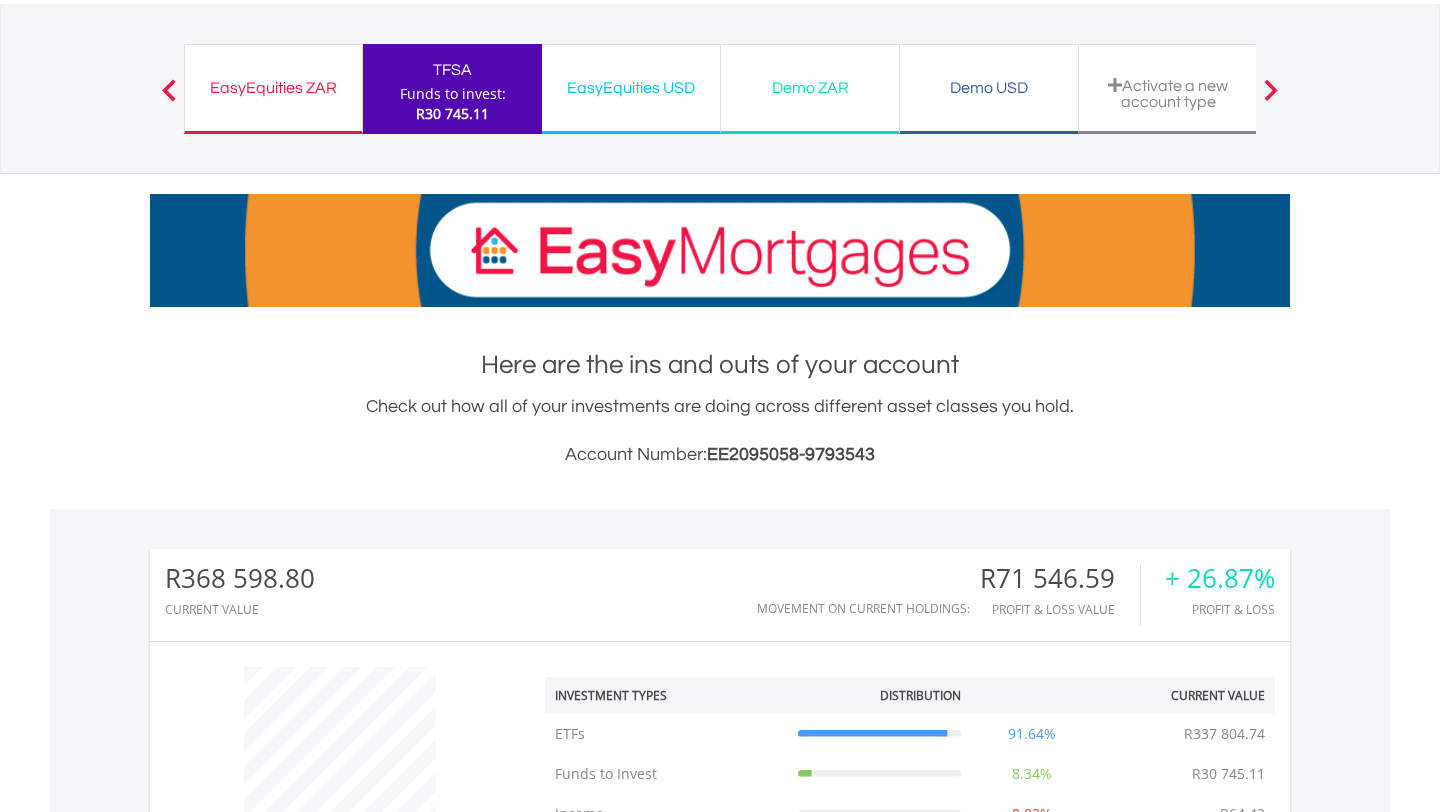 click on "EasyEquities ZAR
Funds to invest:
R30 745.11" at bounding box center (273, 89) 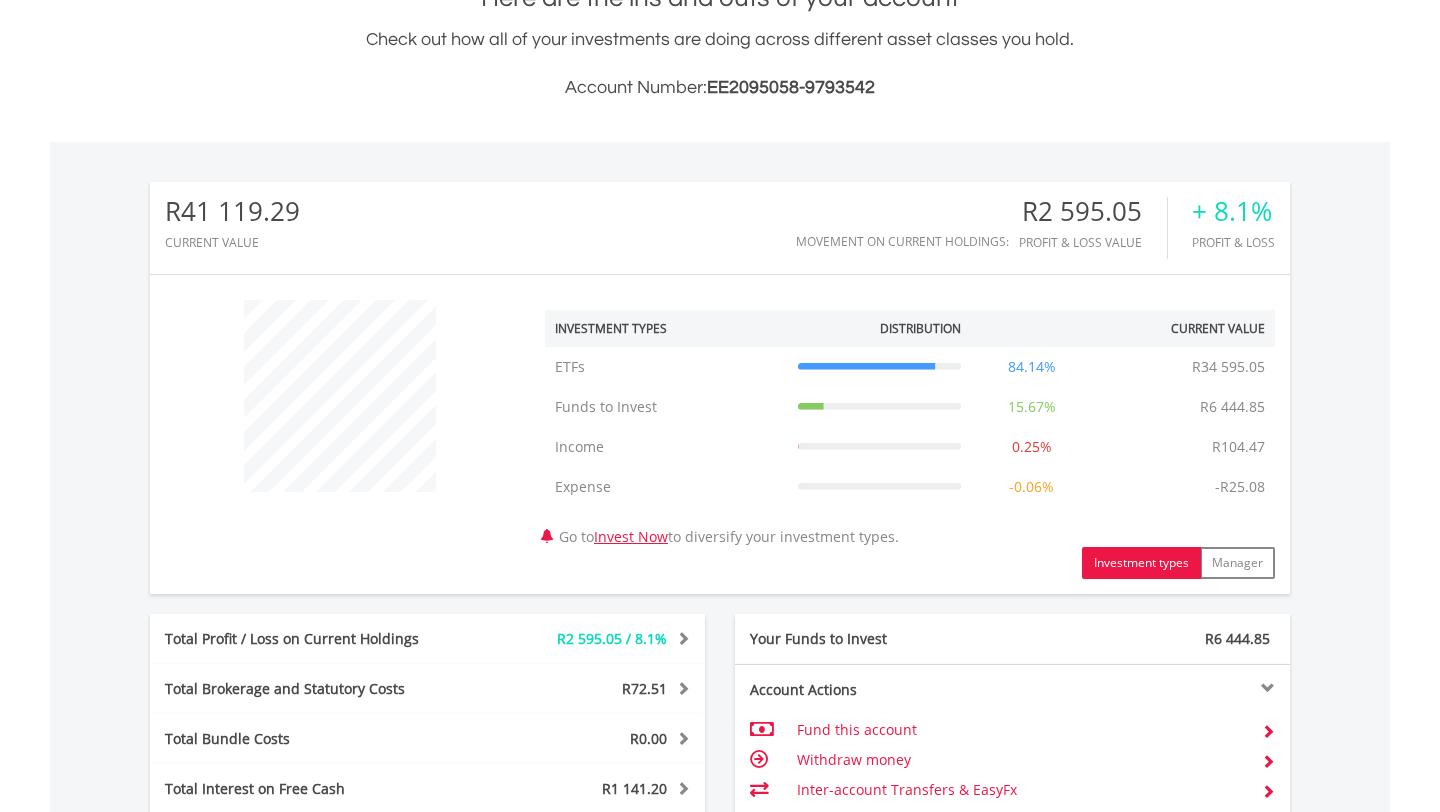 scroll, scrollTop: 722, scrollLeft: 0, axis: vertical 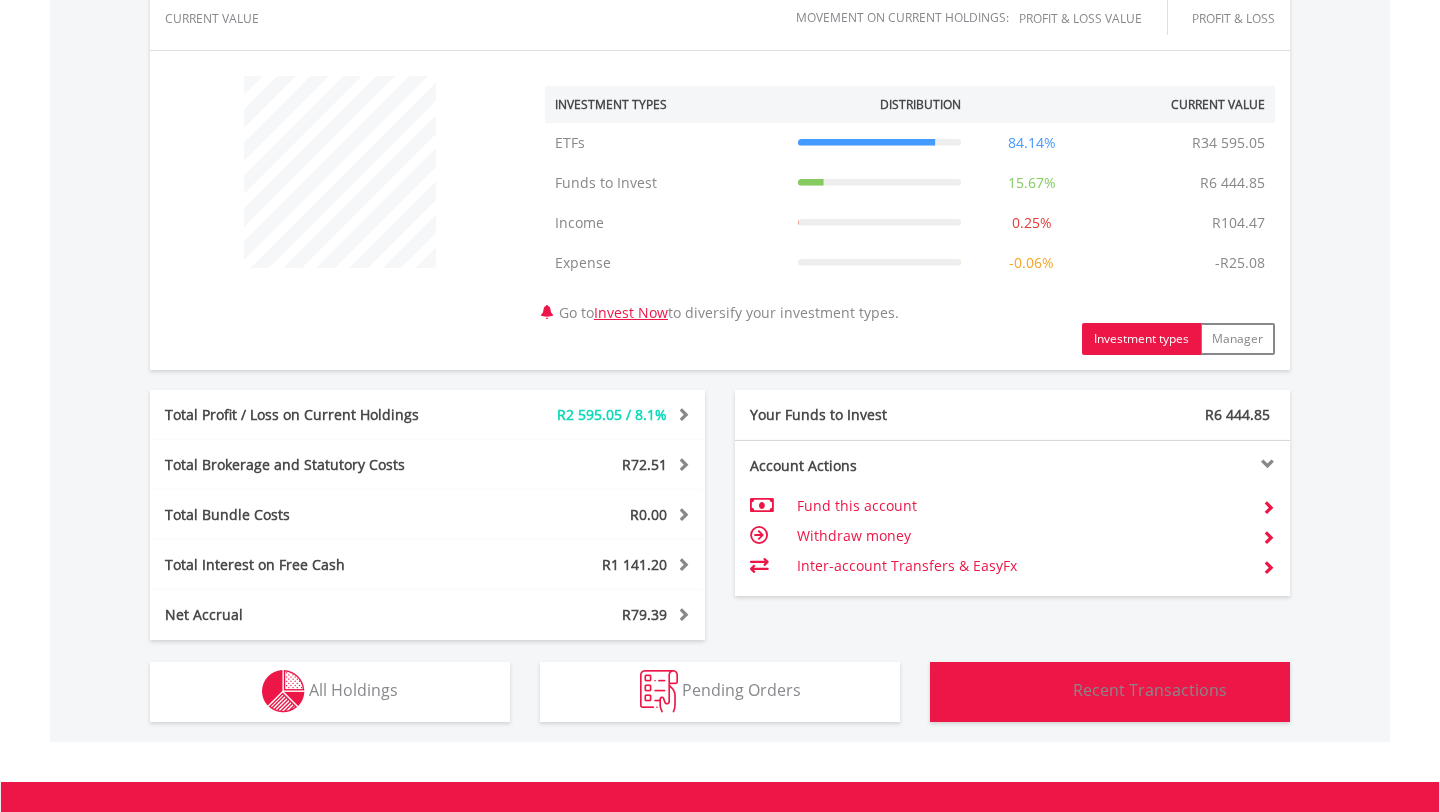 click on "Transactions
Recent Transactions" at bounding box center (1110, 692) 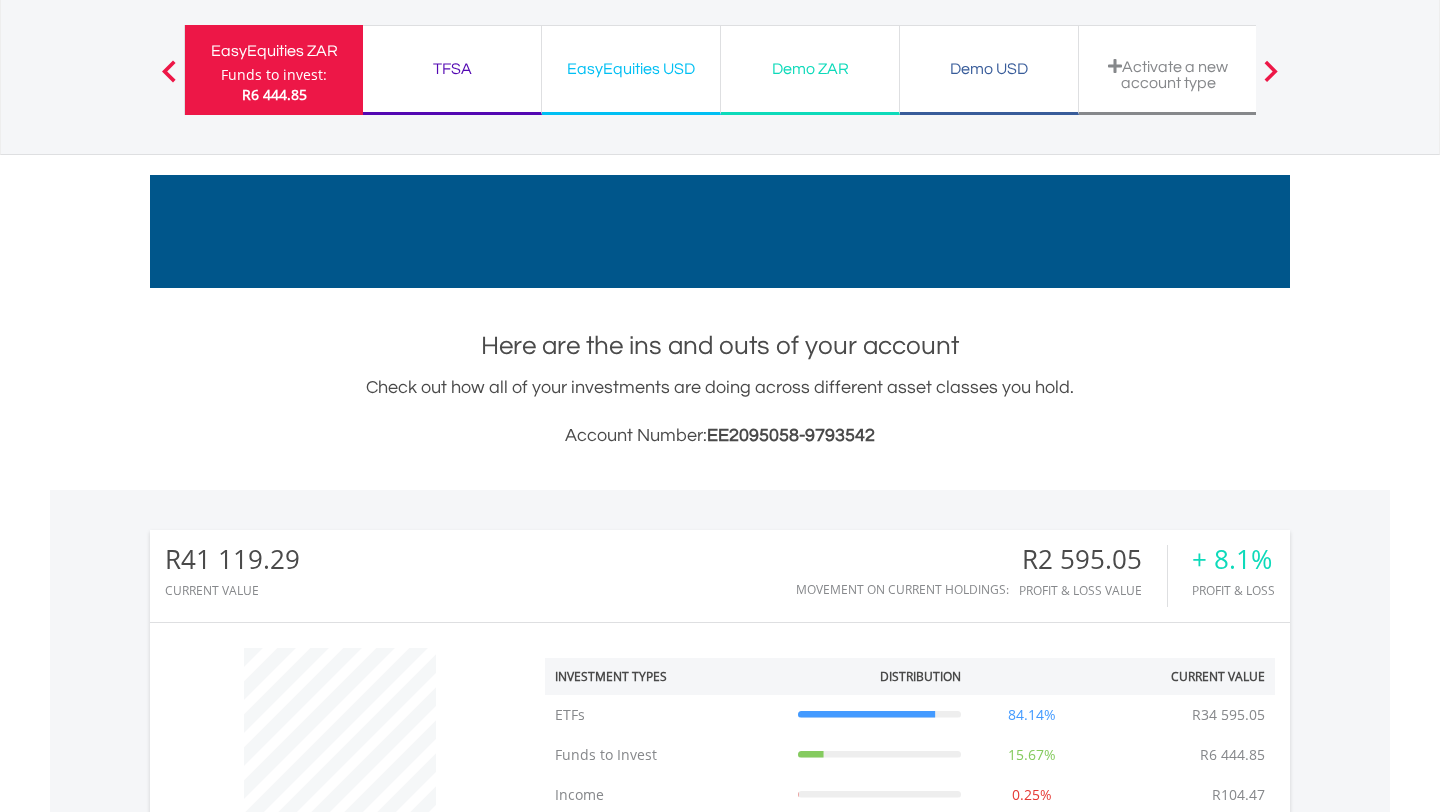 scroll, scrollTop: 0, scrollLeft: 0, axis: both 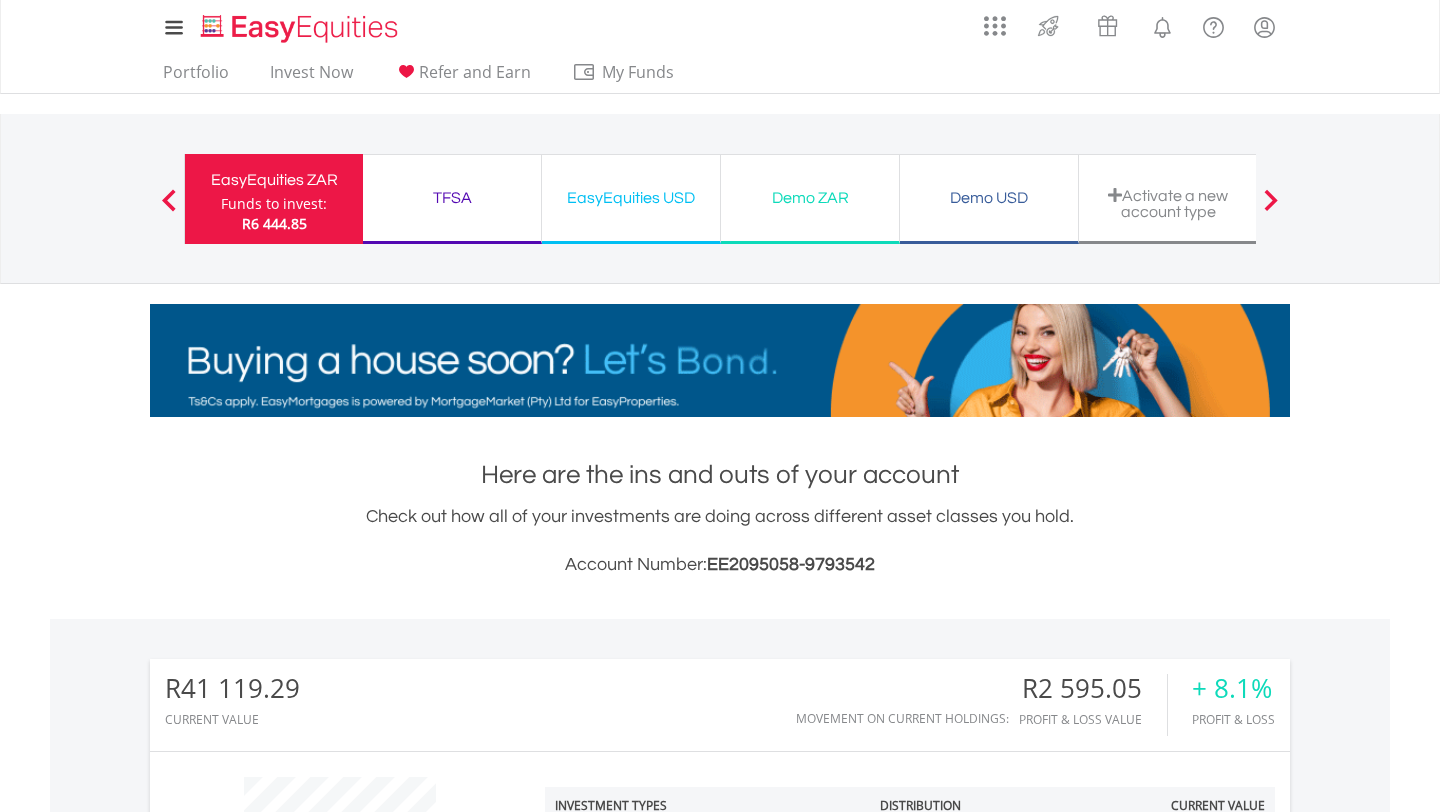 click at bounding box center [169, 200] 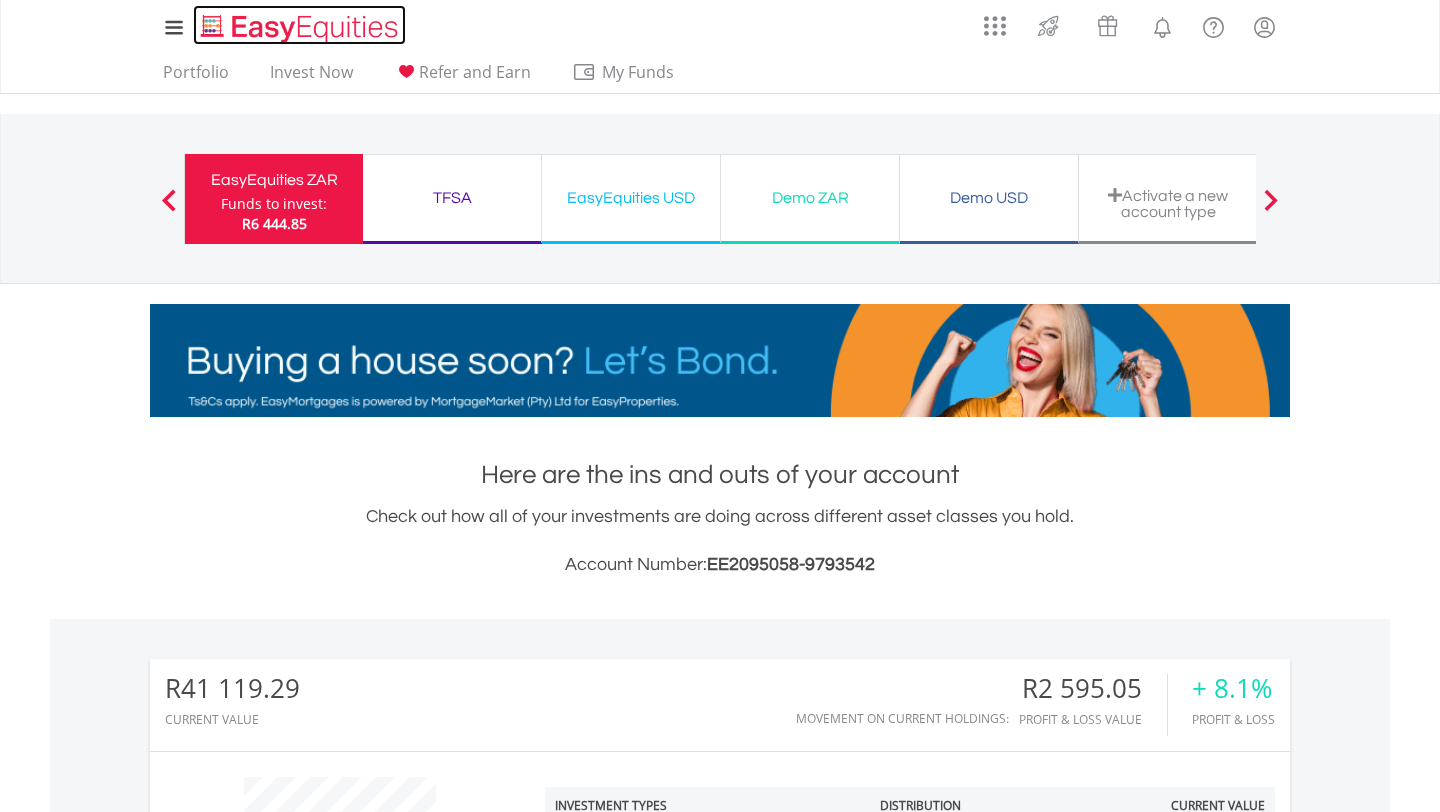 click at bounding box center [301, 28] 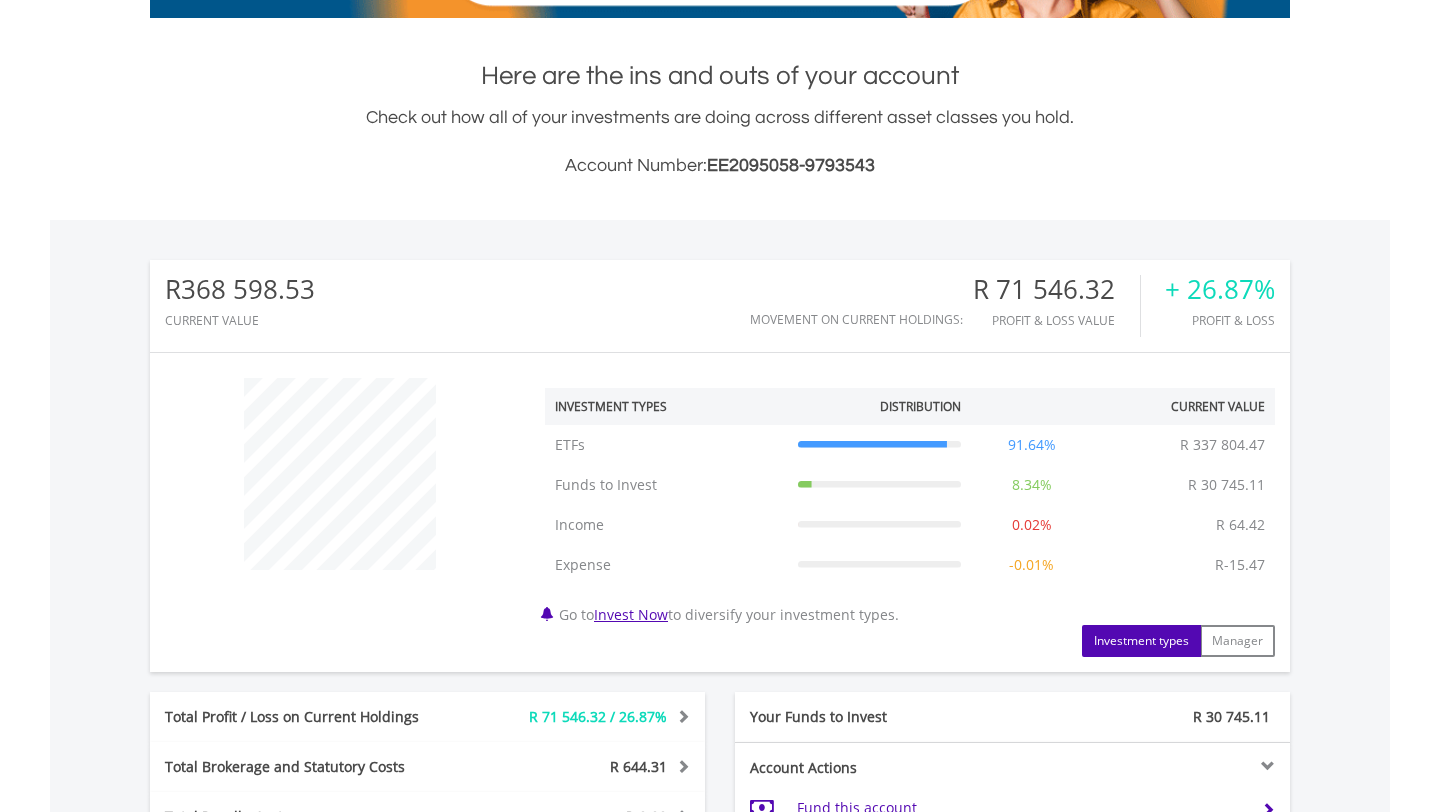 scroll, scrollTop: 557, scrollLeft: 0, axis: vertical 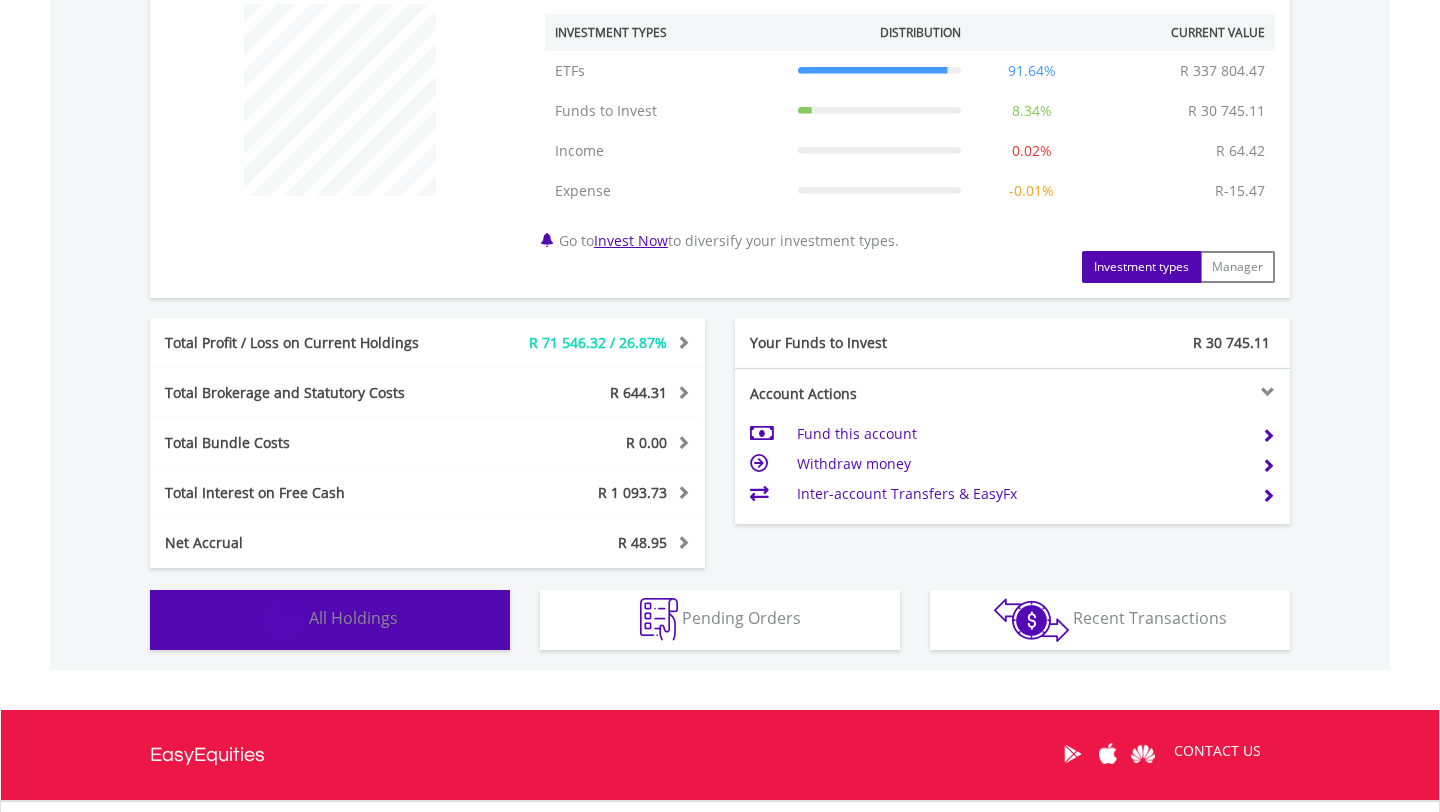 click on "Holdings
All Holdings" at bounding box center [330, 620] 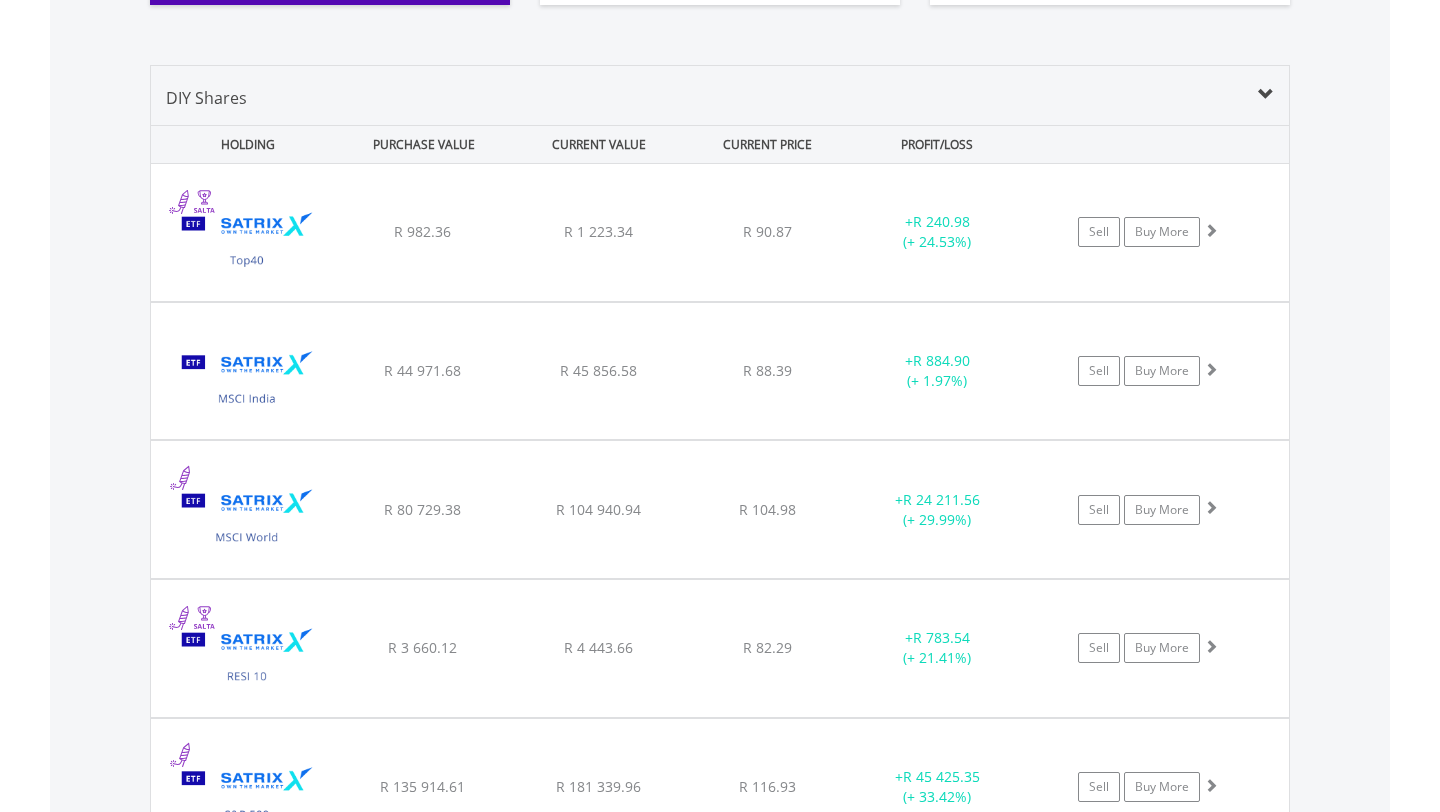 scroll, scrollTop: 1414, scrollLeft: 0, axis: vertical 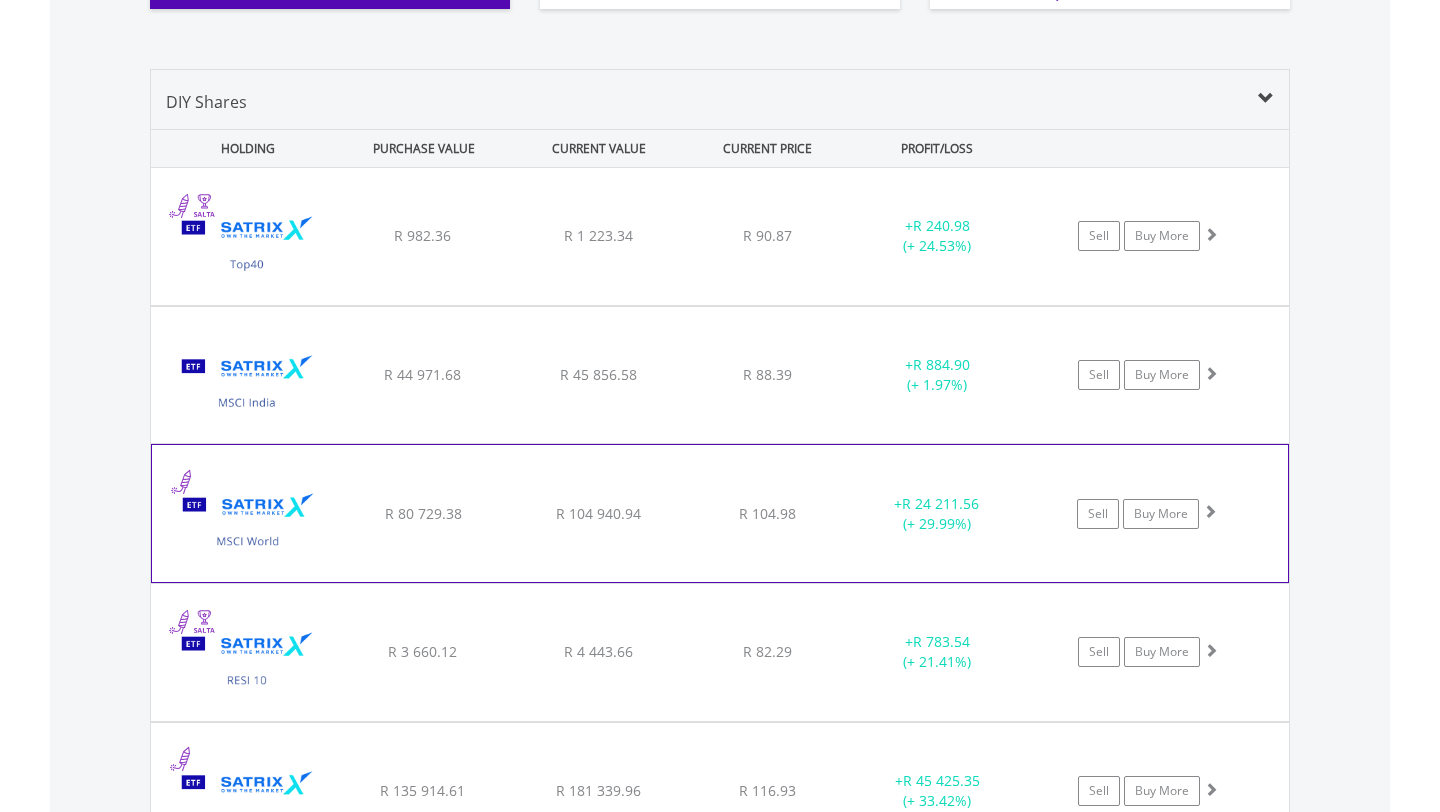 click at bounding box center (1210, 511) 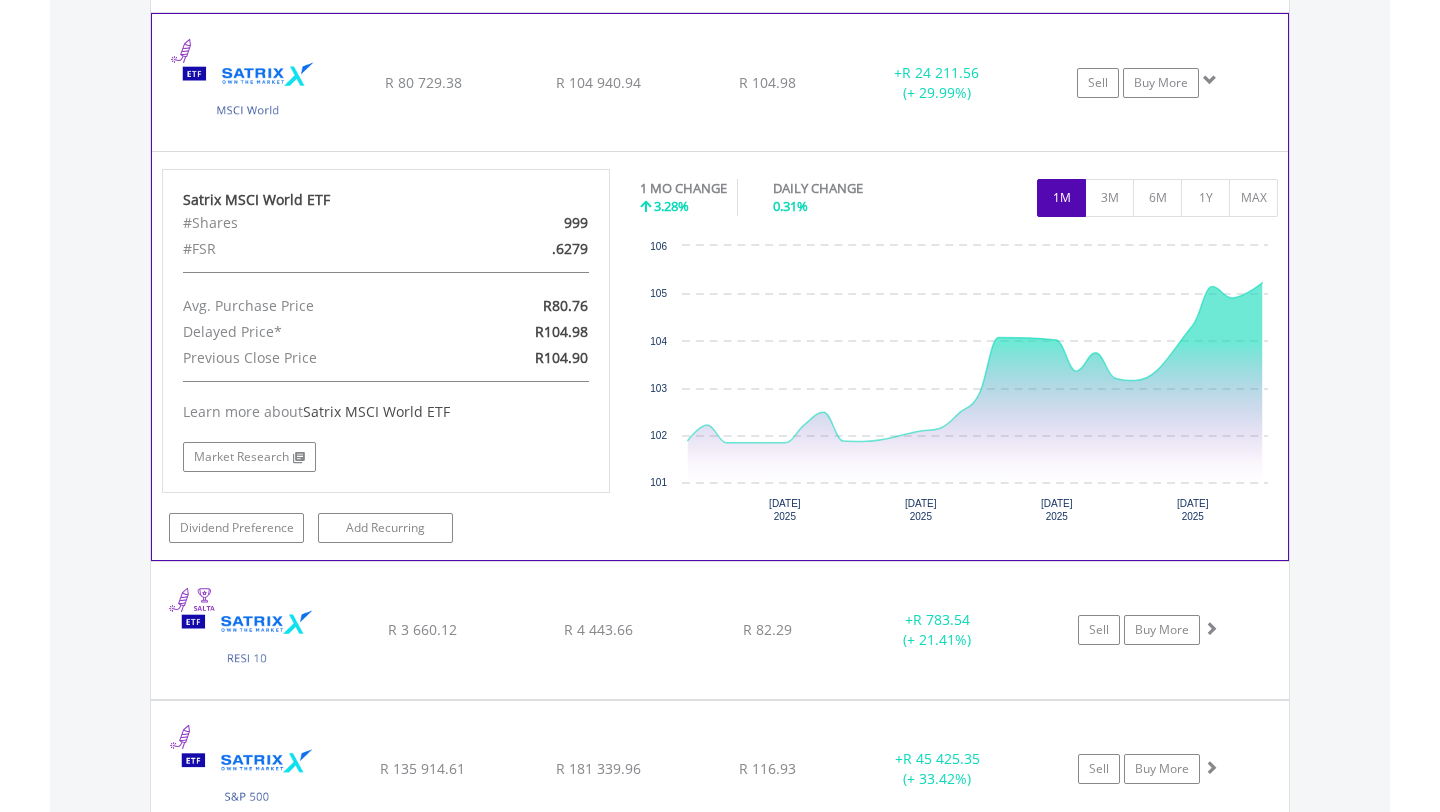 scroll, scrollTop: 1860, scrollLeft: 0, axis: vertical 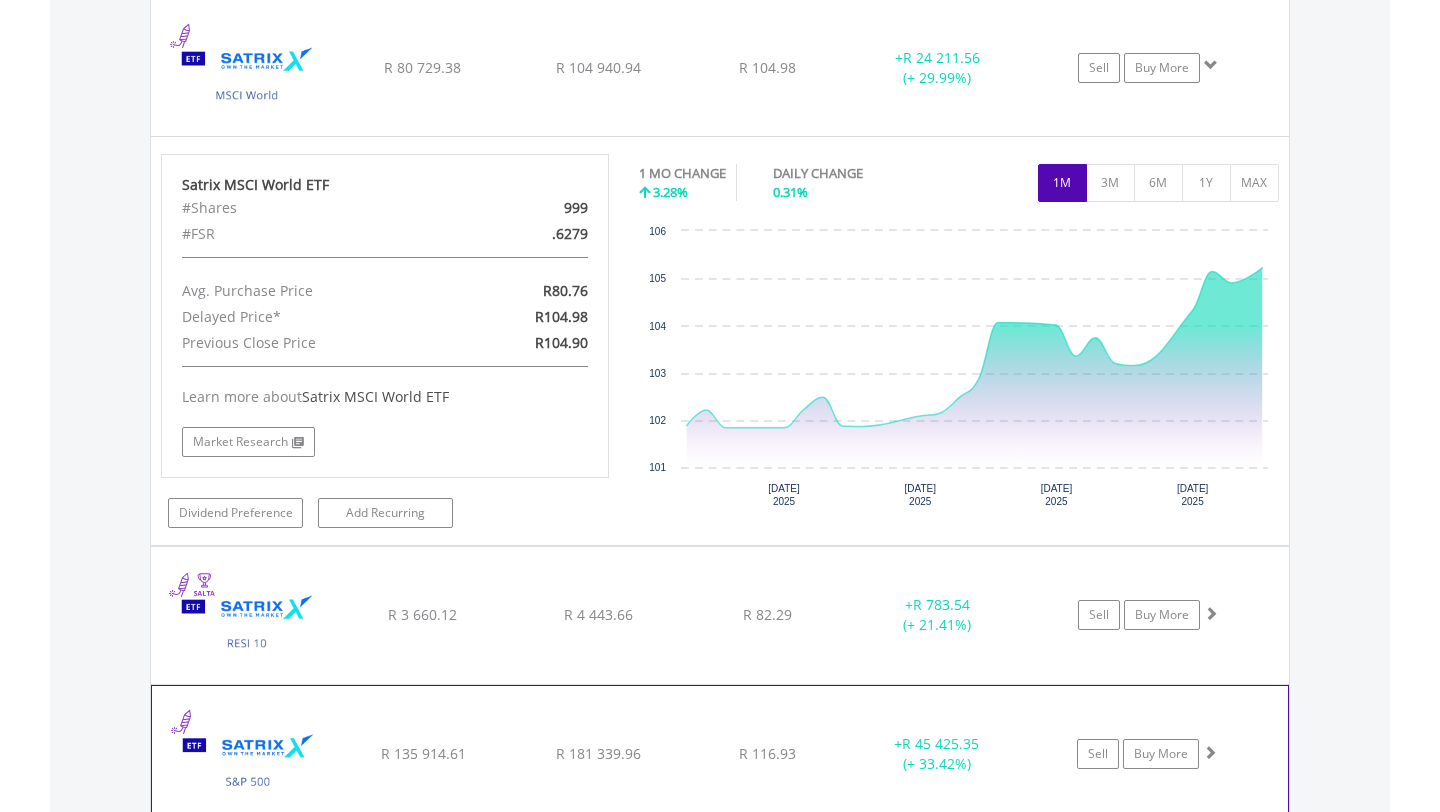 click at bounding box center (1210, 752) 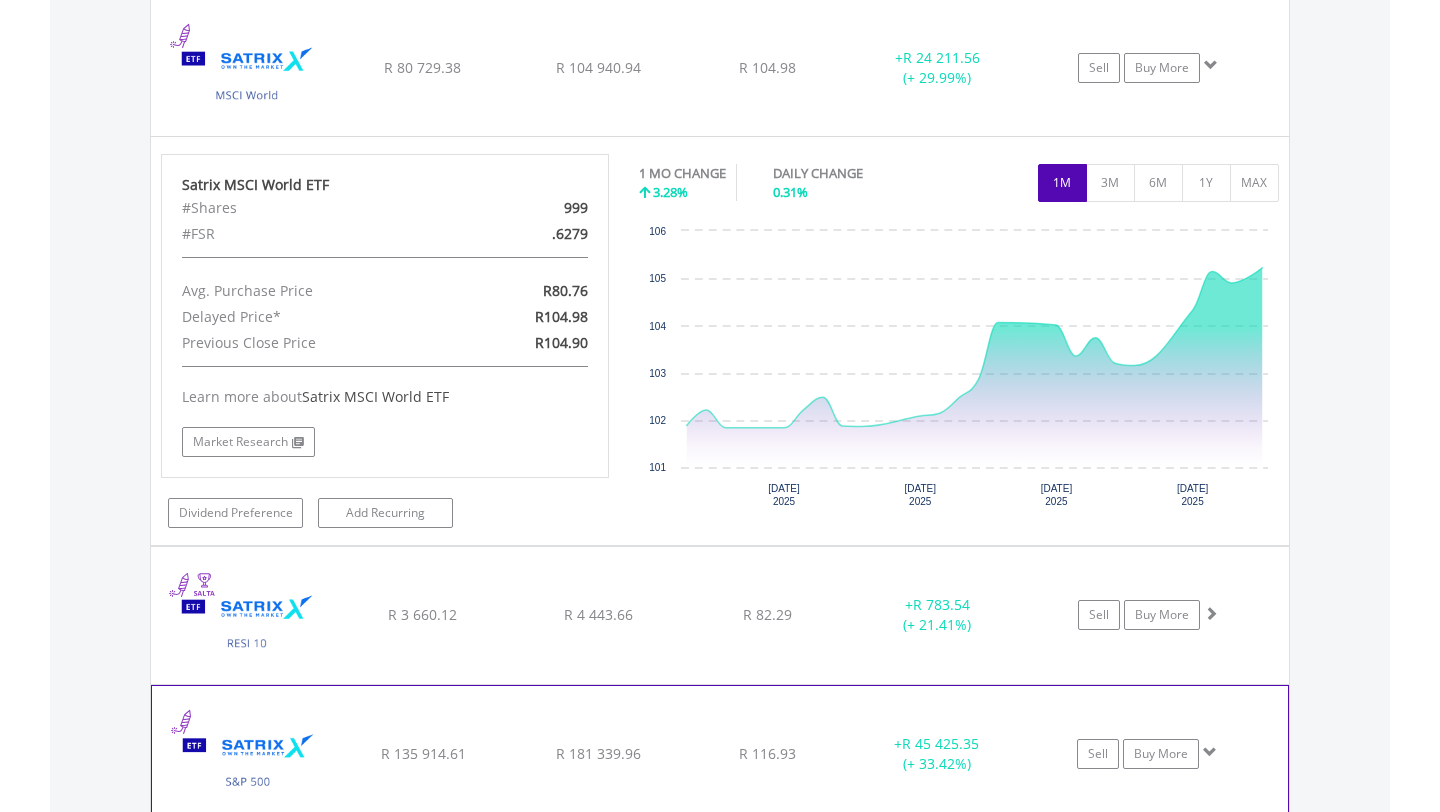 click at bounding box center (1211, -211) 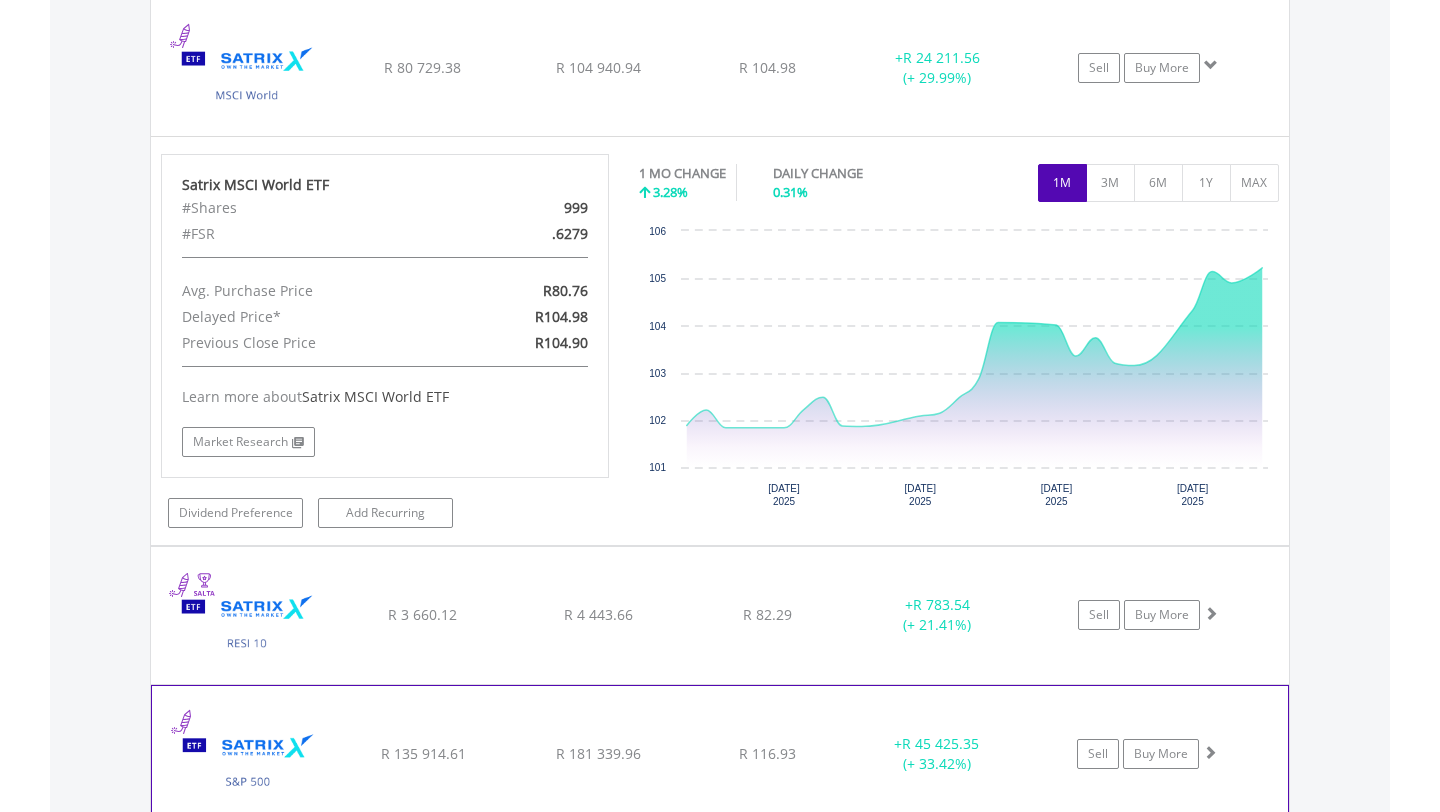 click at bounding box center [1210, 752] 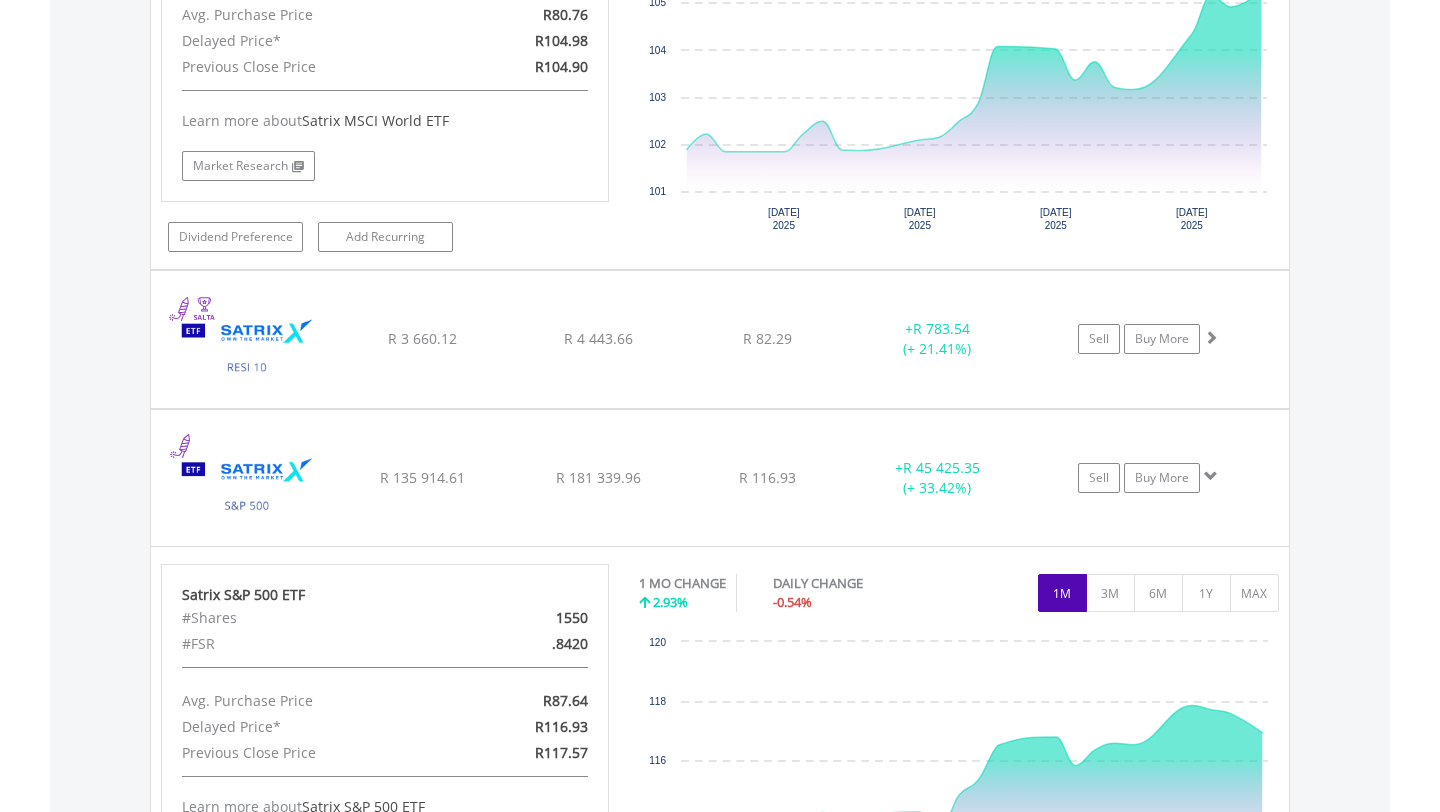 scroll, scrollTop: 2139, scrollLeft: 0, axis: vertical 